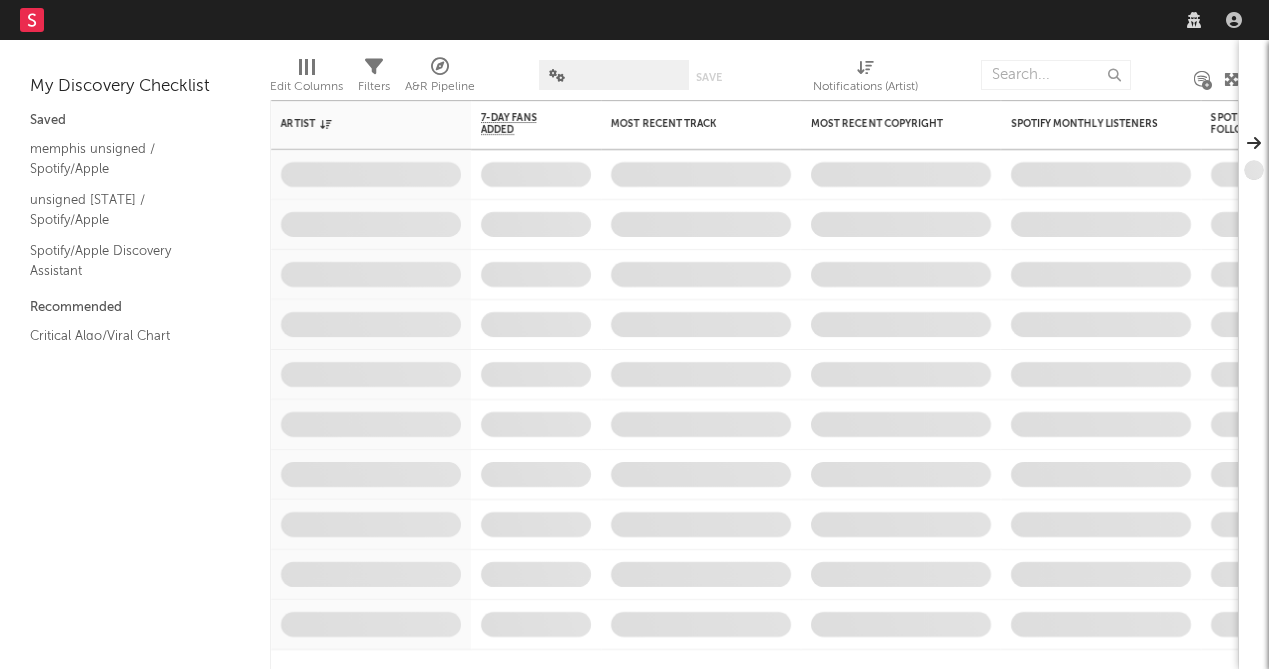 scroll, scrollTop: 0, scrollLeft: 0, axis: both 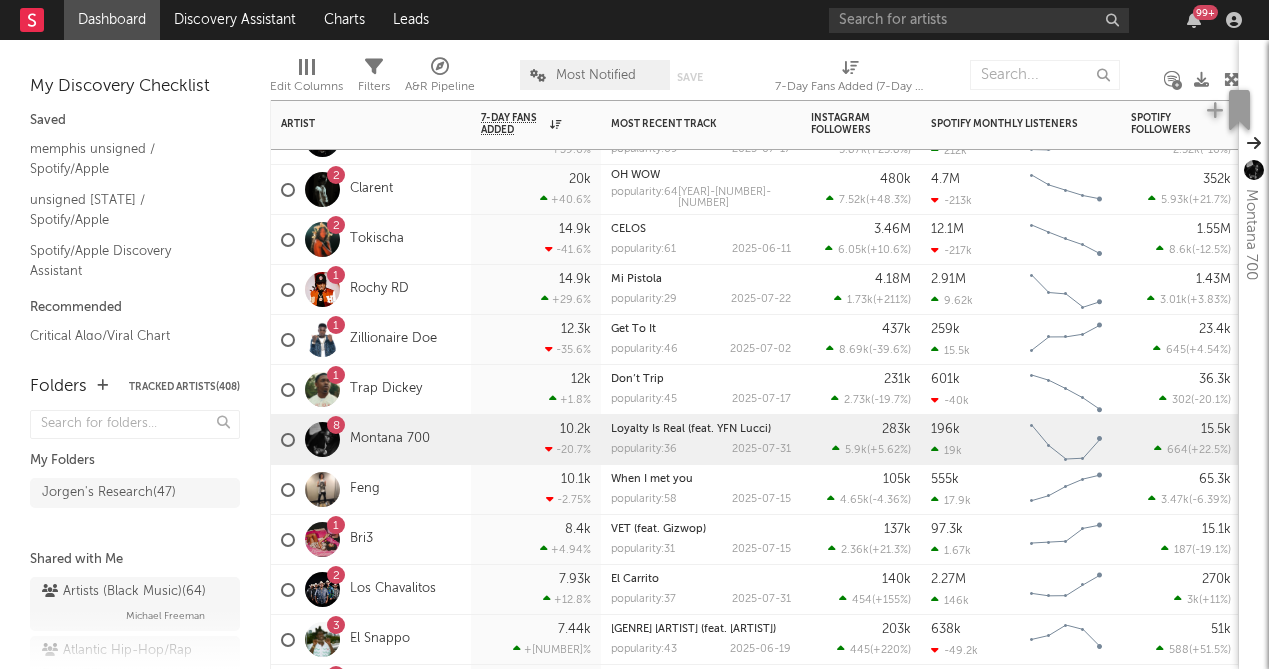 click on "1 Bri3" at bounding box center (371, 540) 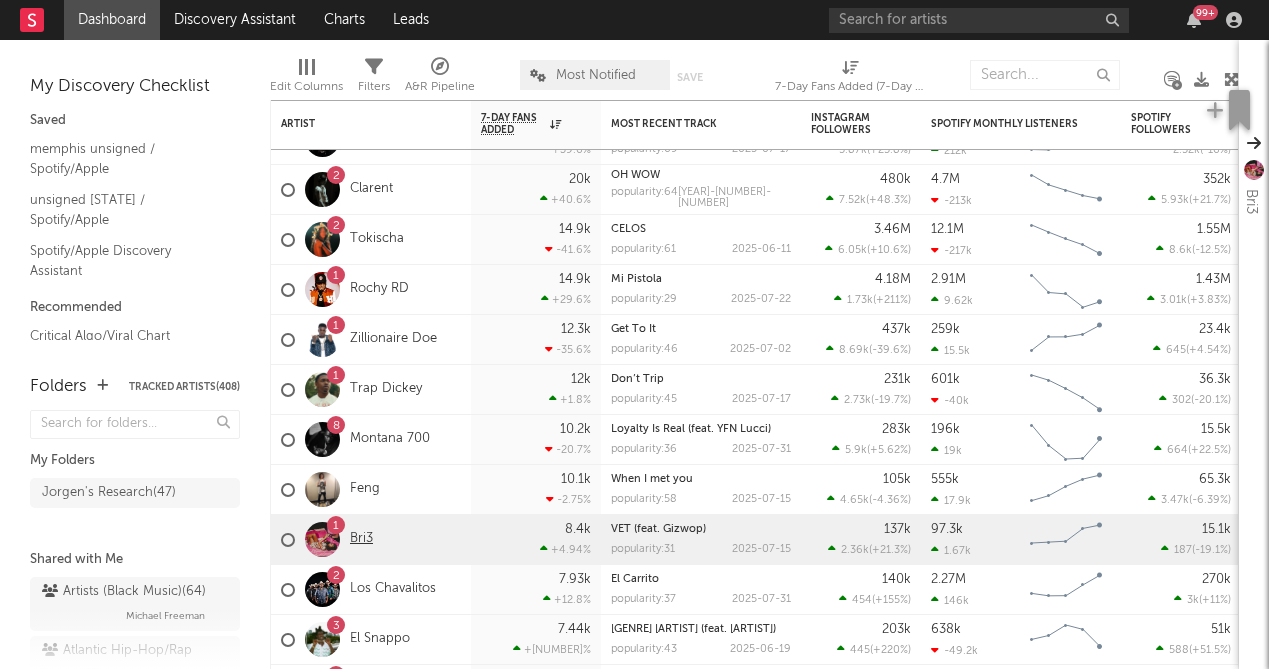 click on "Bri3" at bounding box center [361, 539] 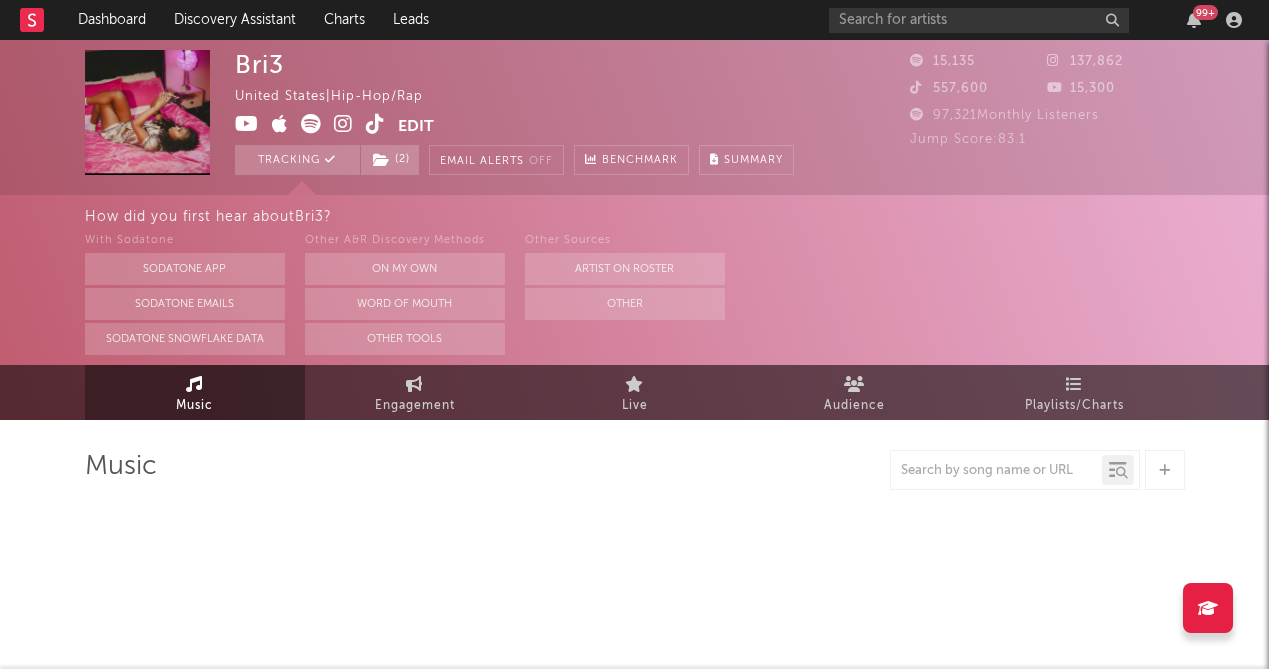 select on "6m" 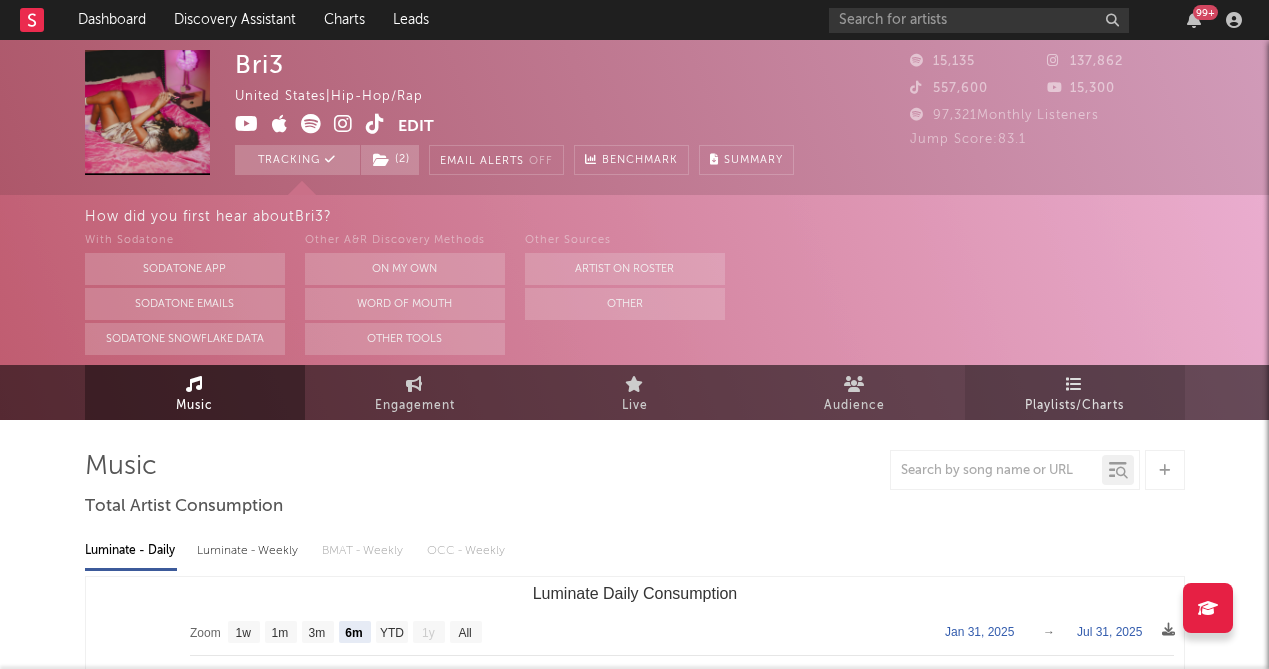 click on "Playlists/Charts" at bounding box center [1074, 406] 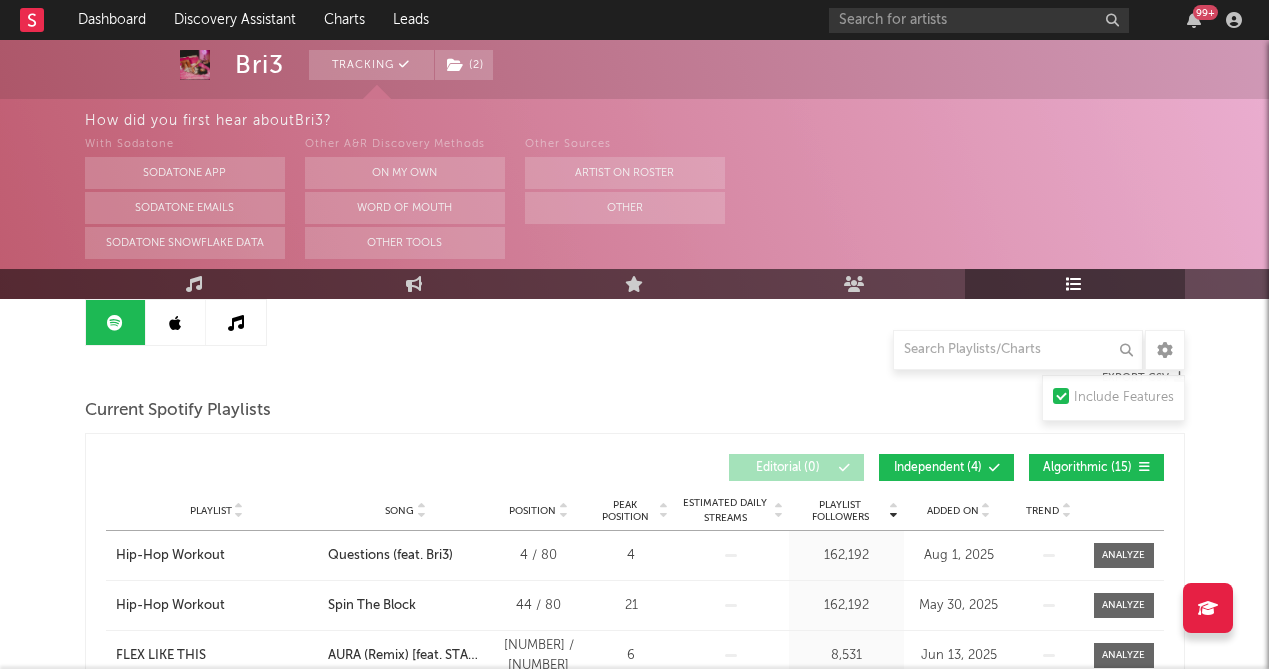 scroll, scrollTop: 217, scrollLeft: 0, axis: vertical 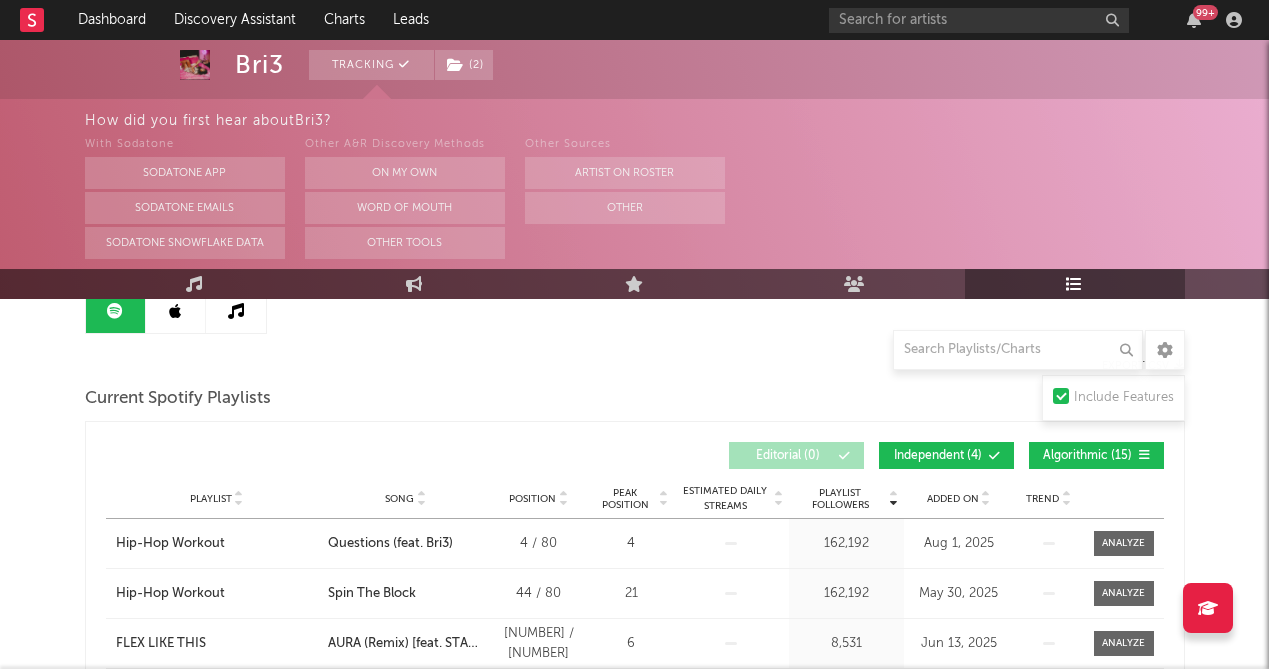 click at bounding box center (986, 503) 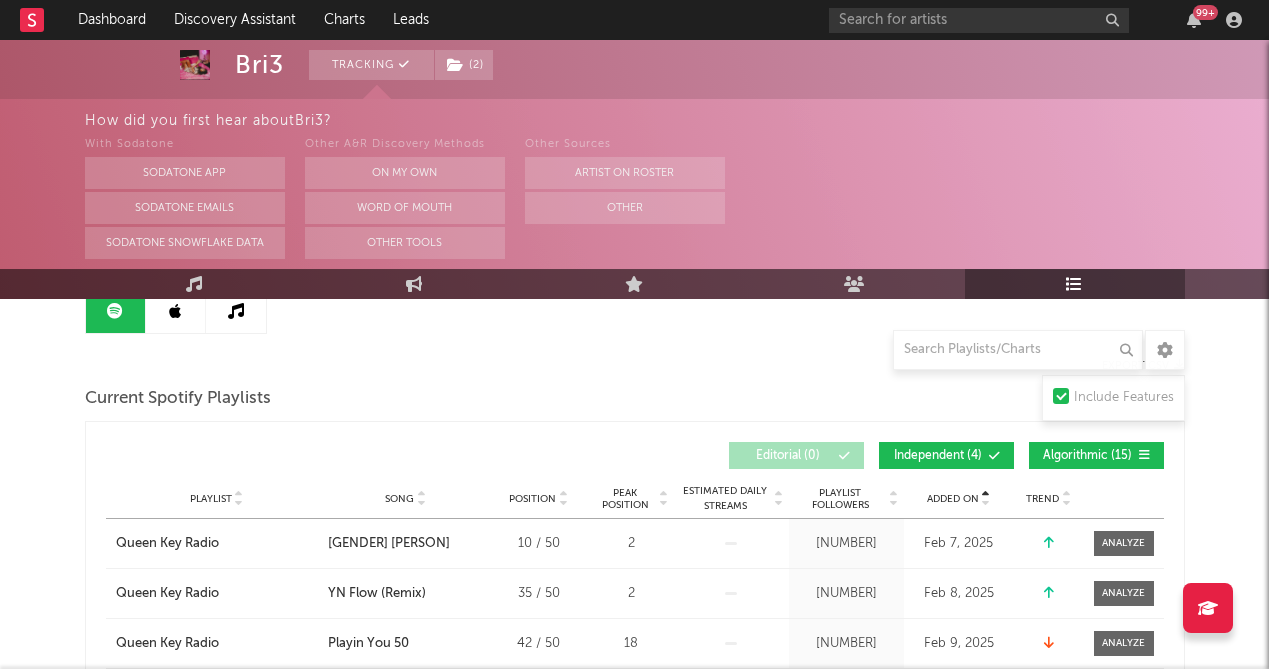 click at bounding box center [986, 503] 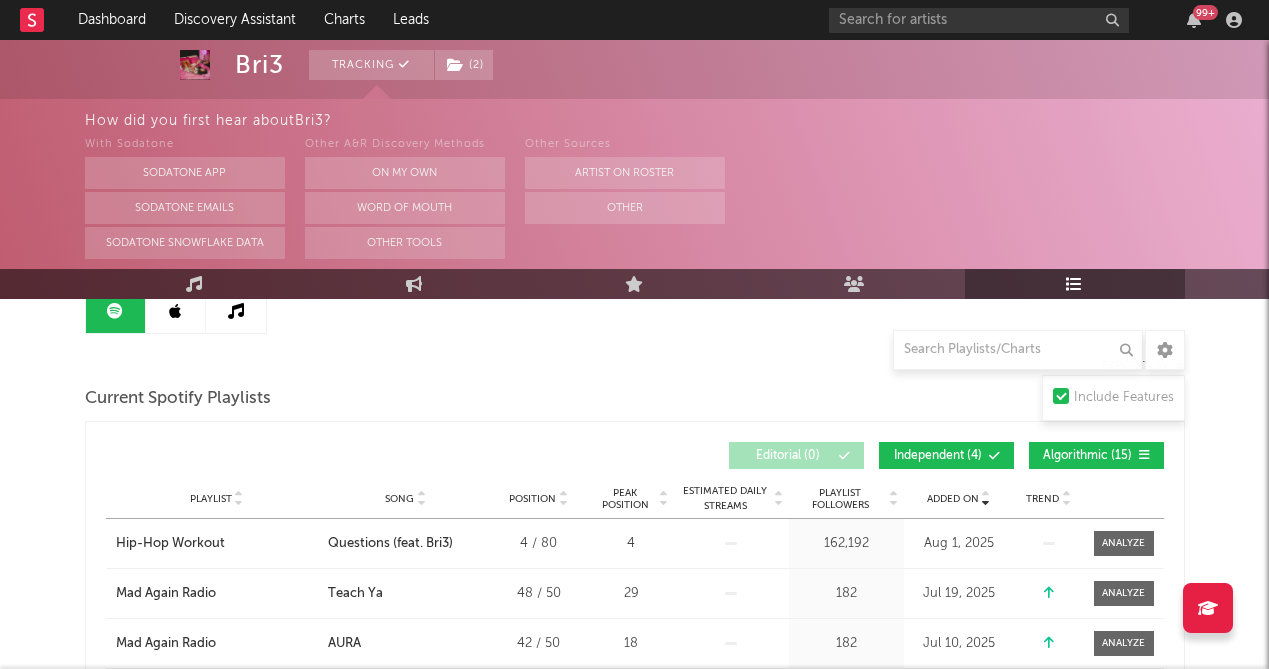 click at bounding box center (986, 495) 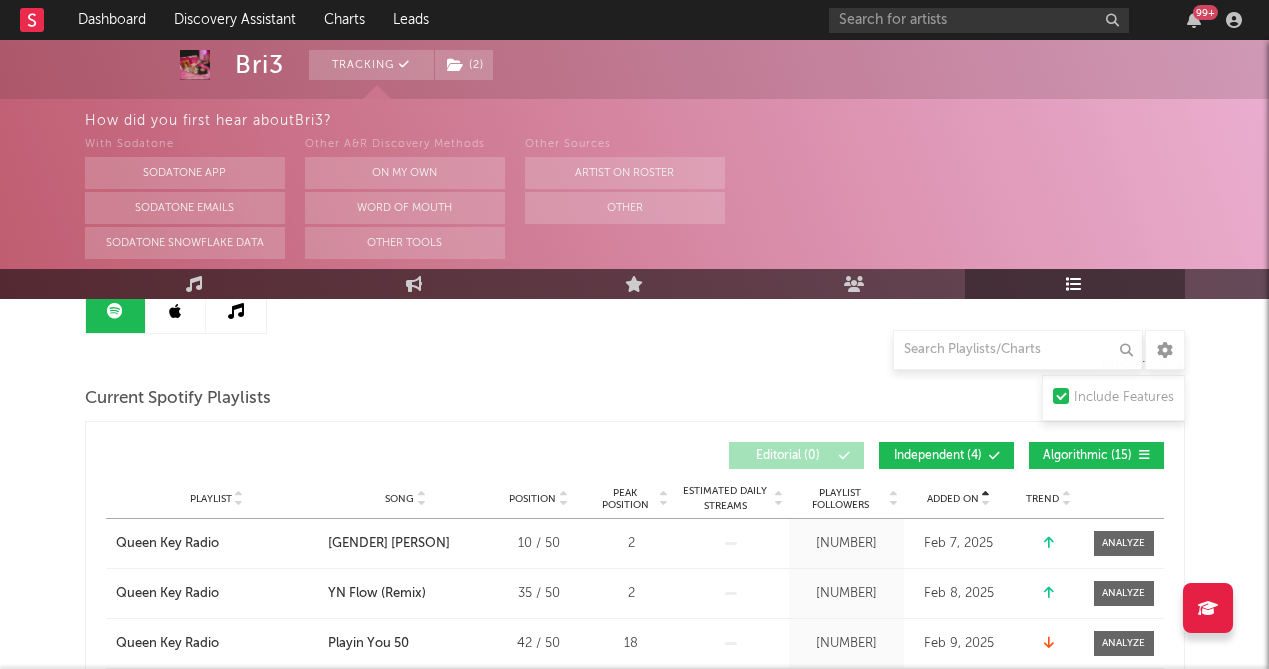 click at bounding box center (986, 503) 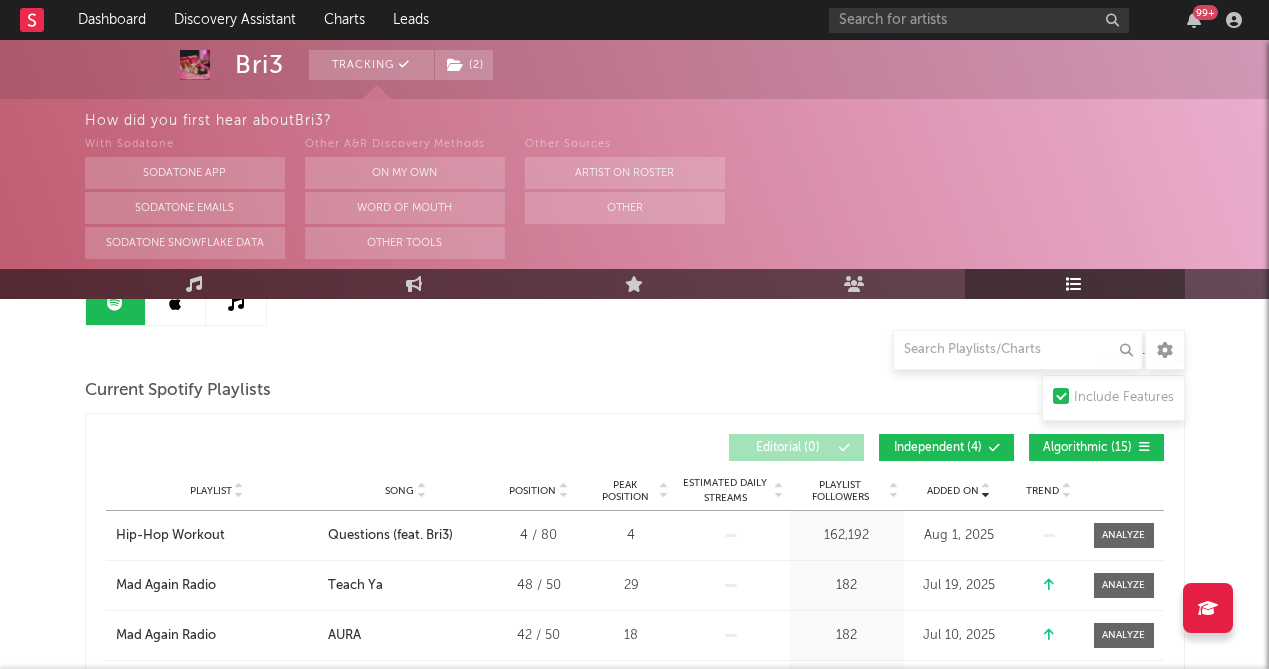 scroll, scrollTop: 0, scrollLeft: 0, axis: both 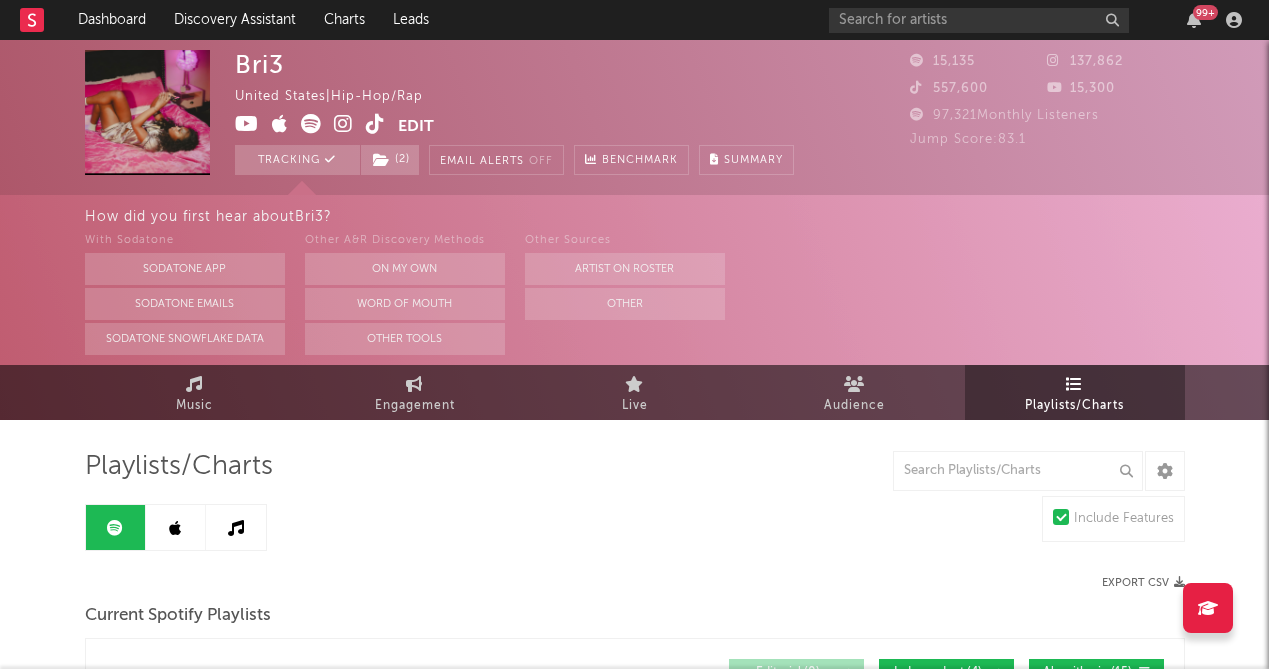click at bounding box center (176, 527) 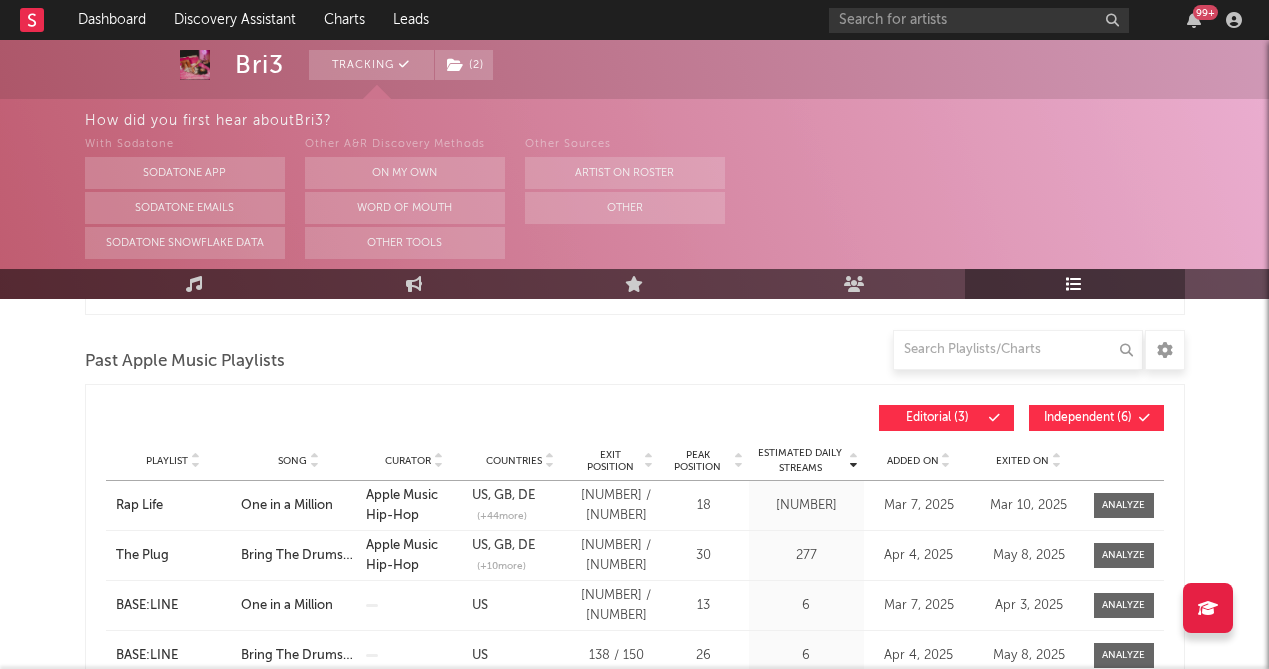 scroll, scrollTop: 570, scrollLeft: 0, axis: vertical 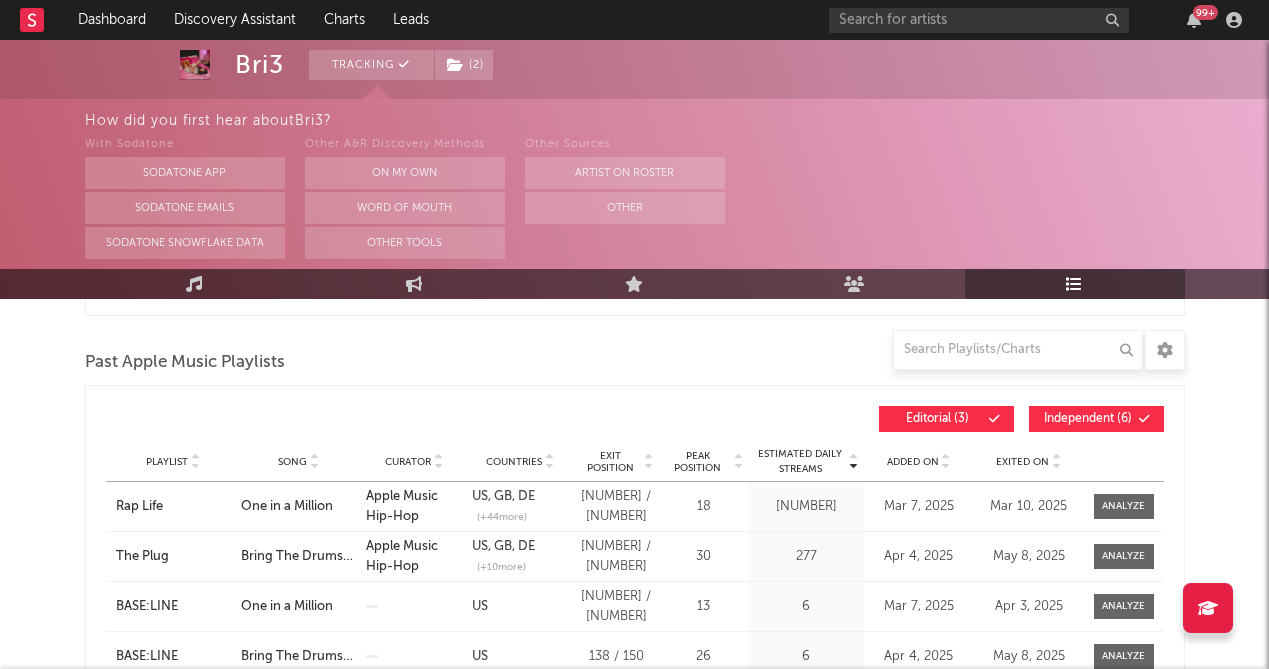 click on "Added On" at bounding box center (913, 462) 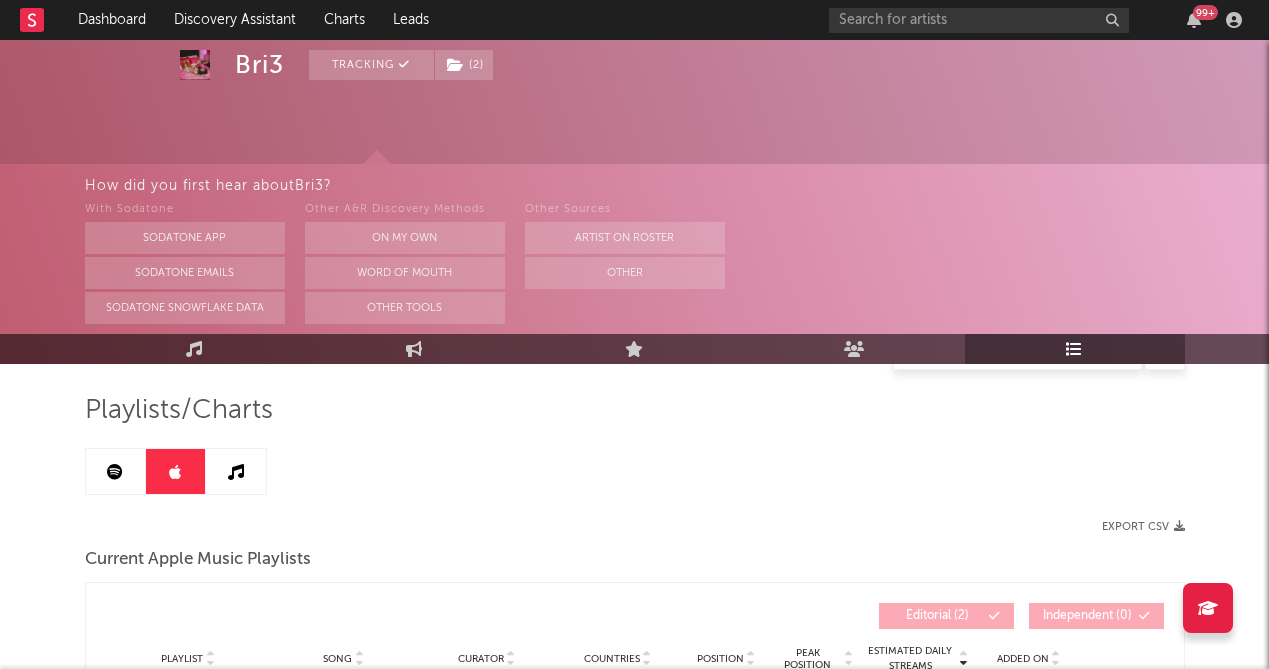 scroll, scrollTop: 0, scrollLeft: 0, axis: both 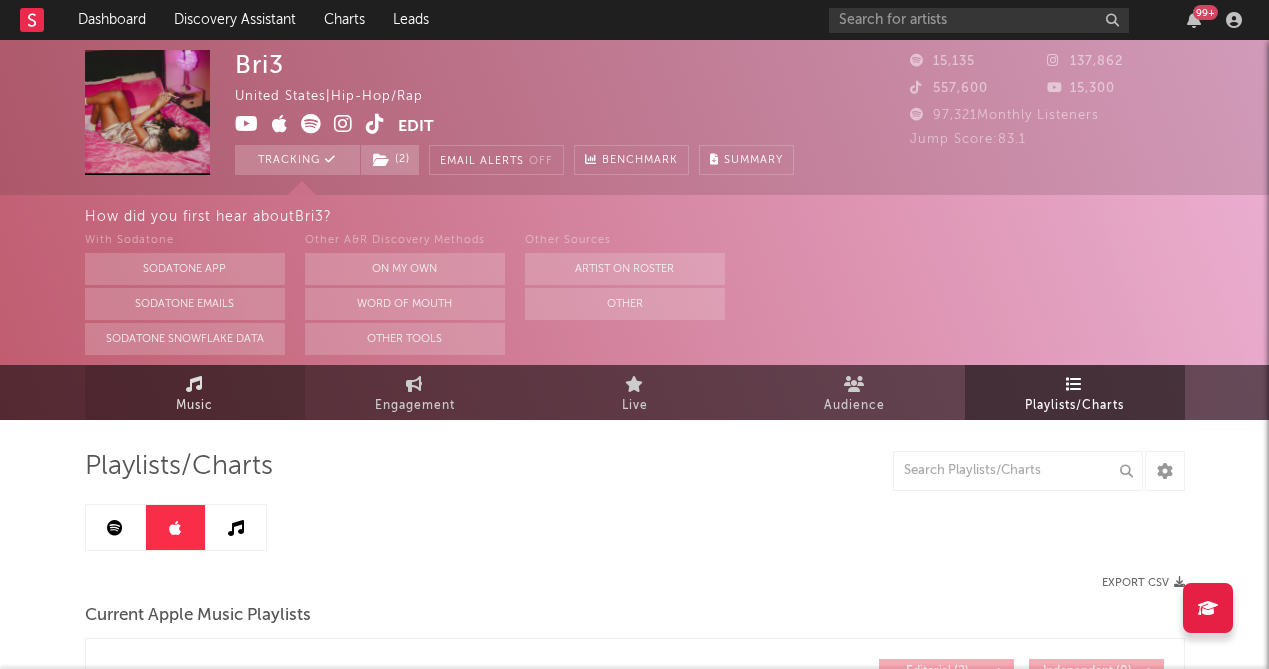 click on "Music" at bounding box center (195, 392) 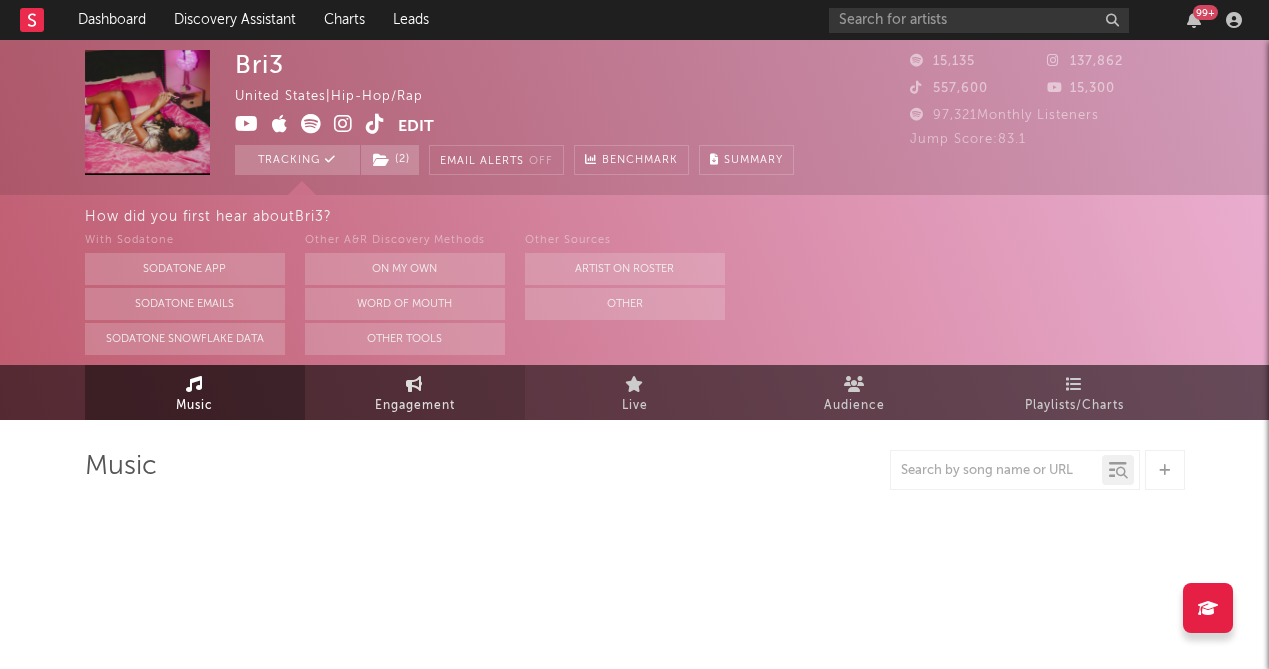 click on "Engagement" at bounding box center (415, 406) 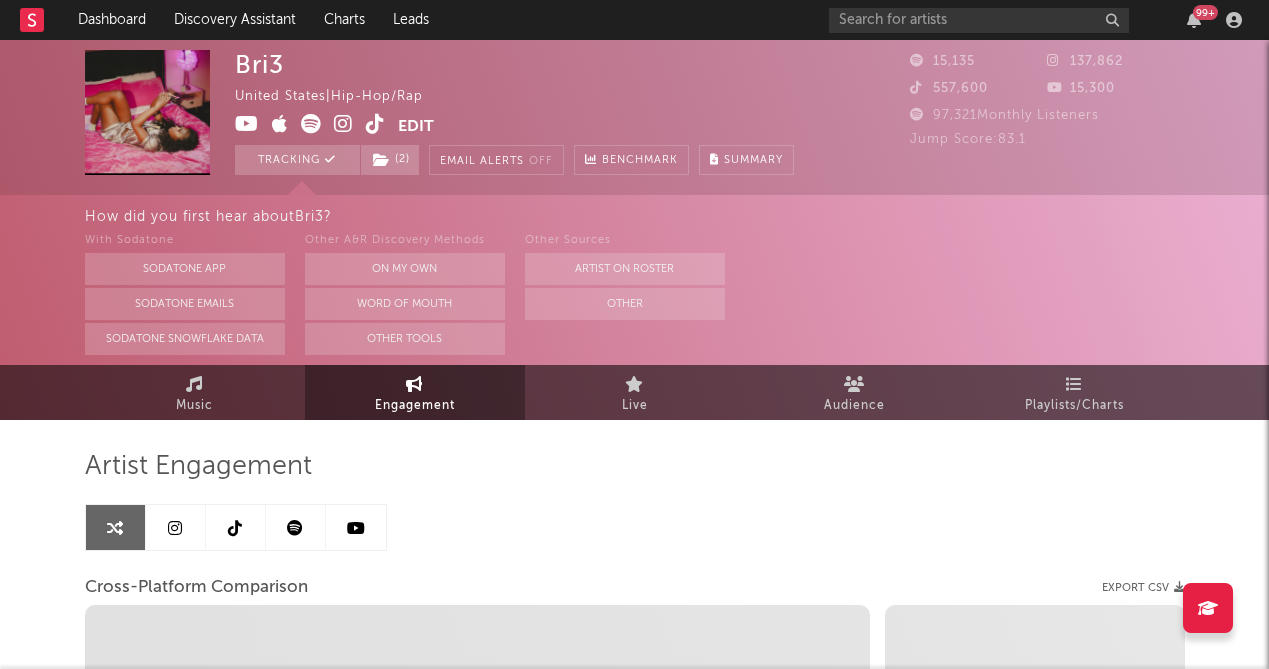select on "1w" 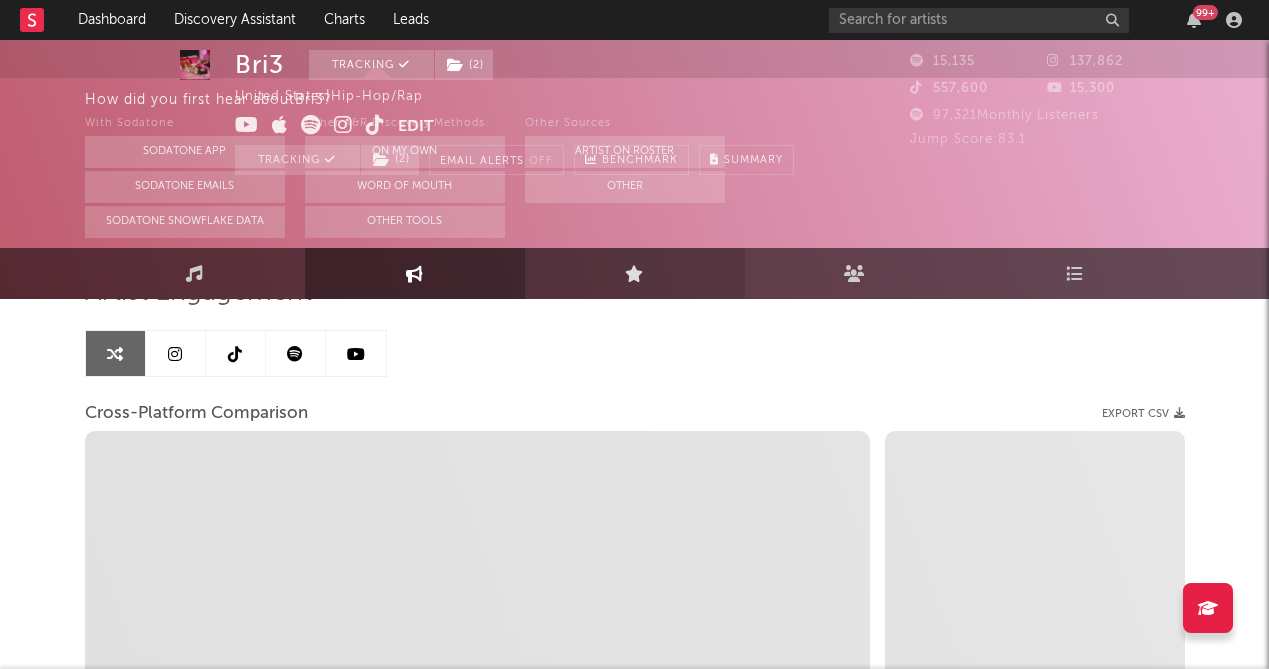 scroll, scrollTop: 0, scrollLeft: 0, axis: both 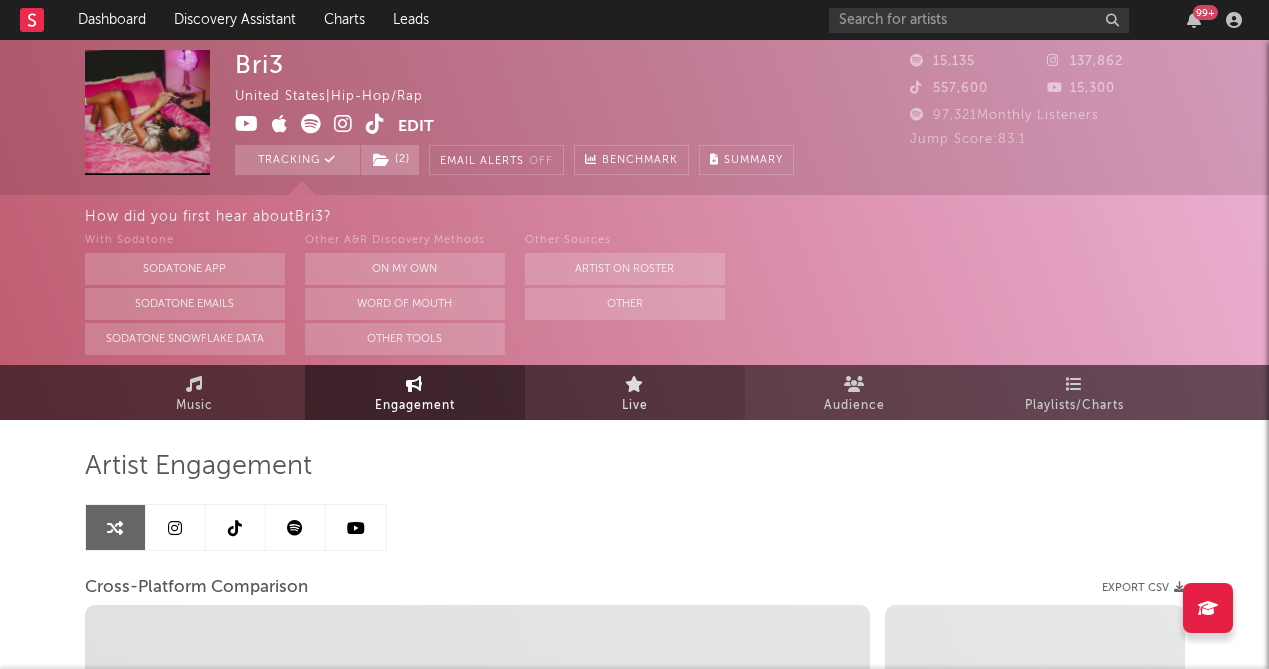 click on "Live" at bounding box center (635, 392) 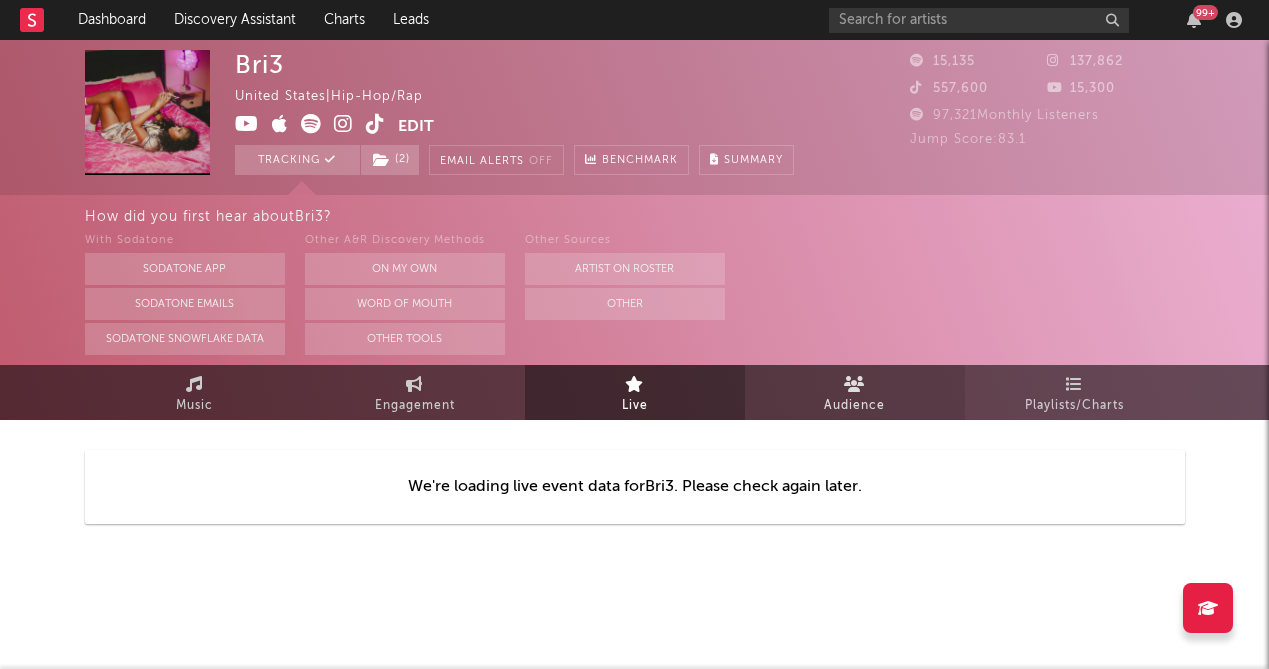 click on "Audience" at bounding box center (854, 406) 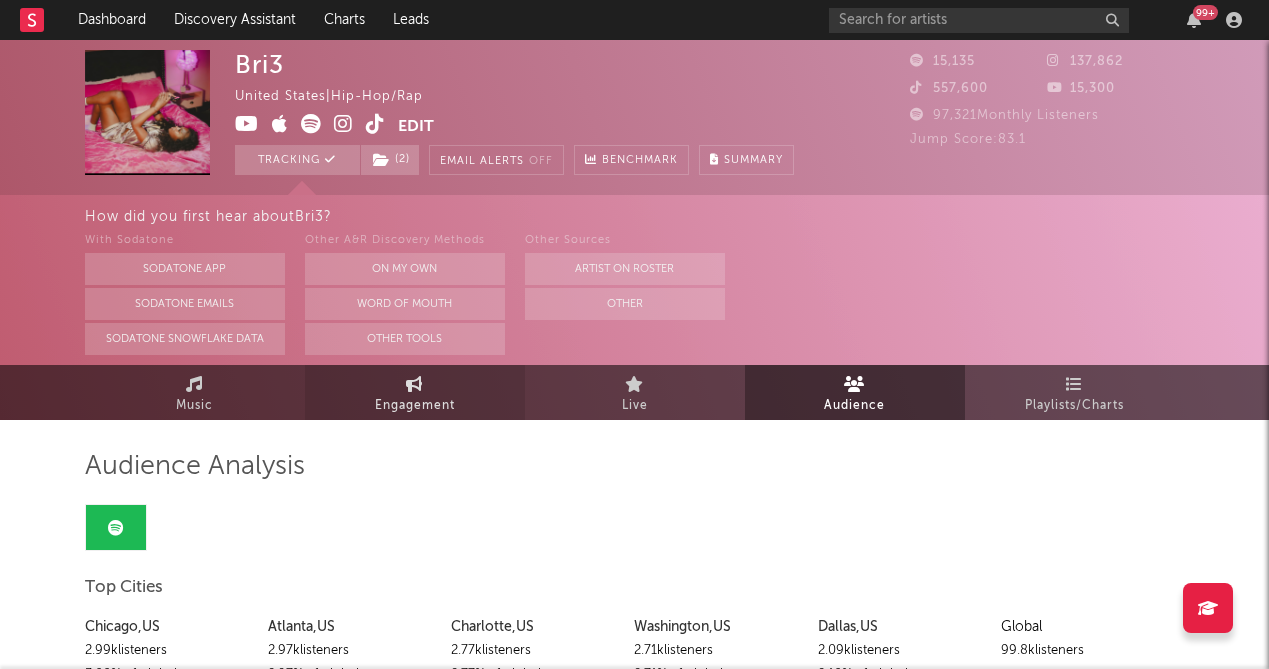 click on "Engagement" at bounding box center (415, 406) 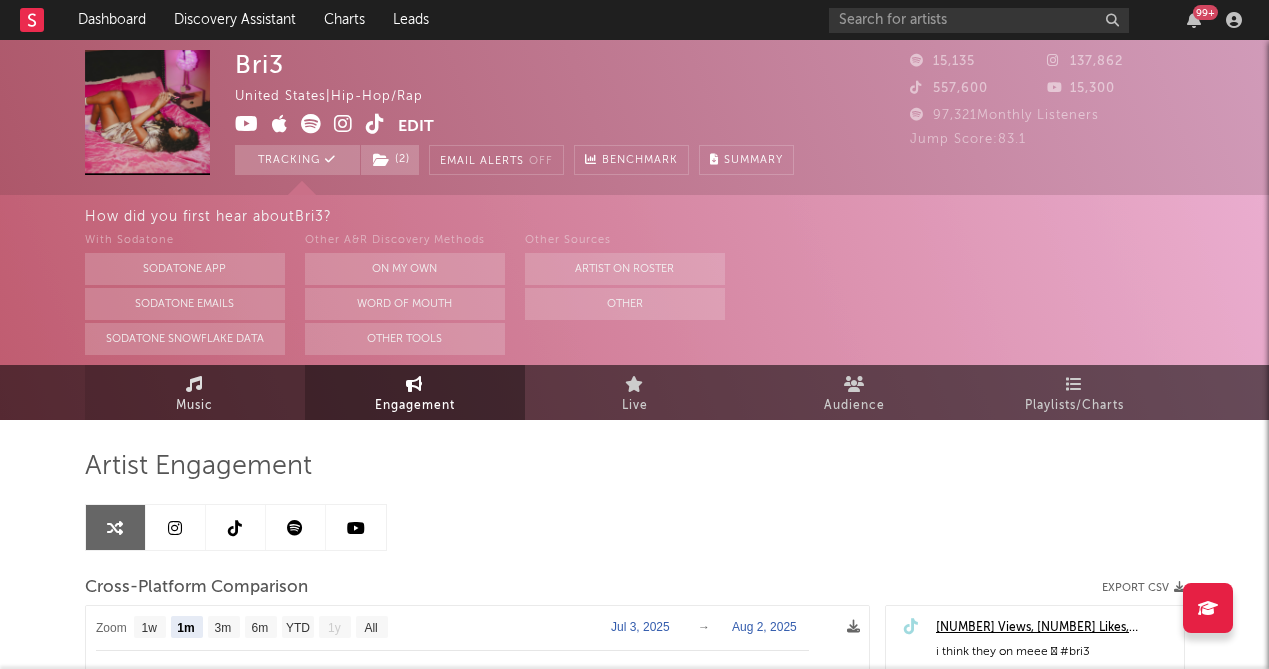 click on "Music" at bounding box center (194, 406) 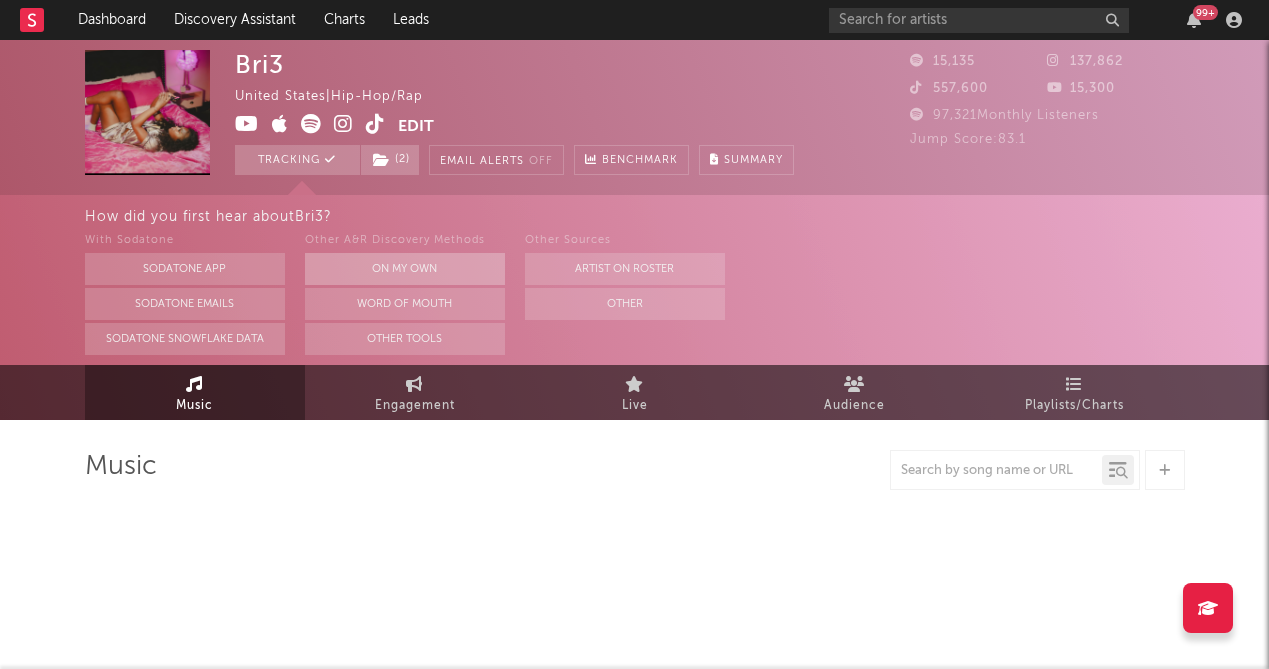 select on "6m" 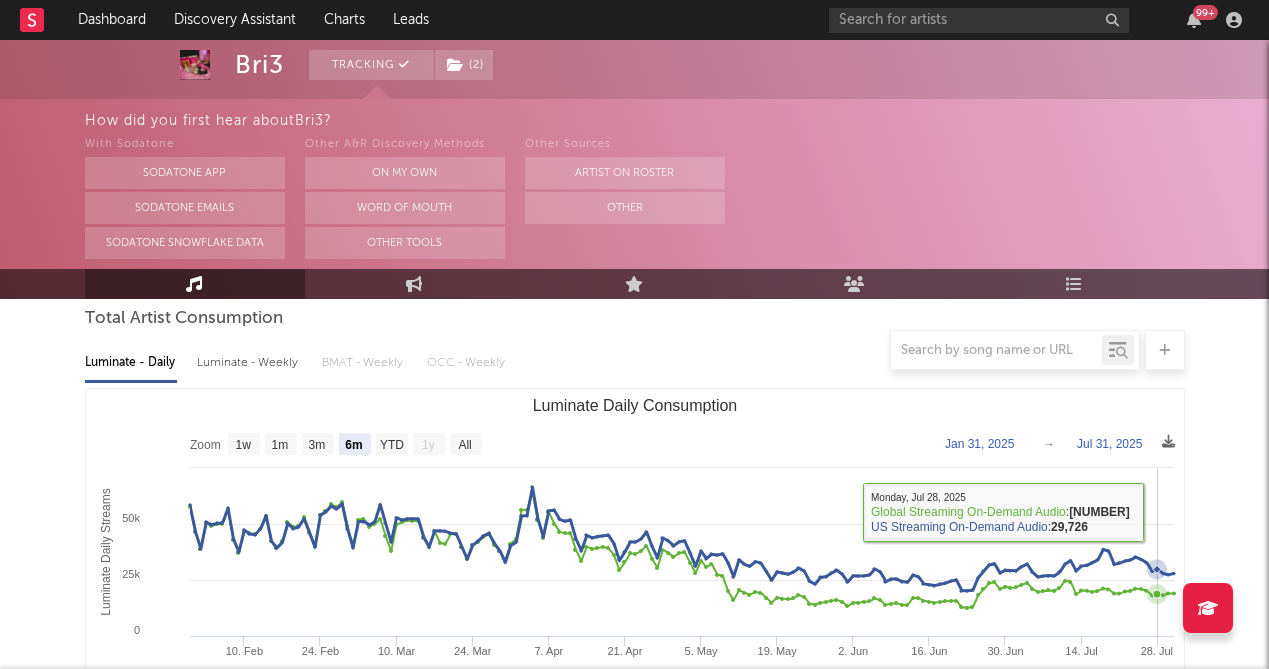 scroll, scrollTop: 744, scrollLeft: 0, axis: vertical 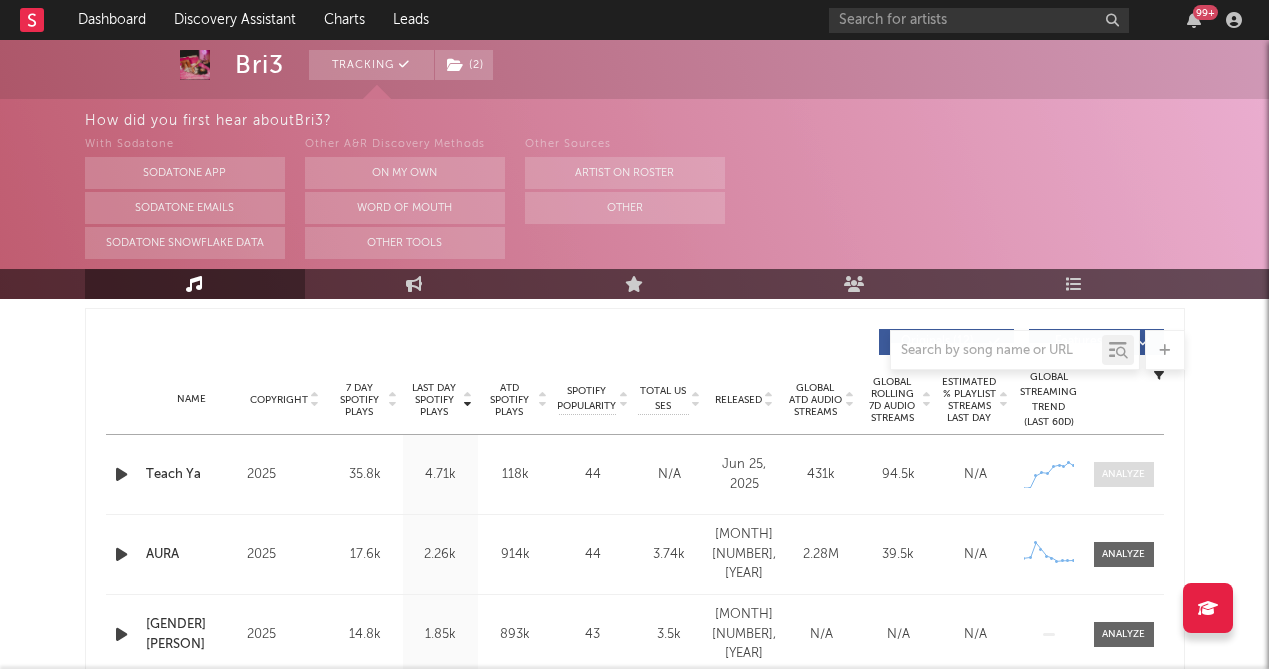 click at bounding box center (1123, 474) 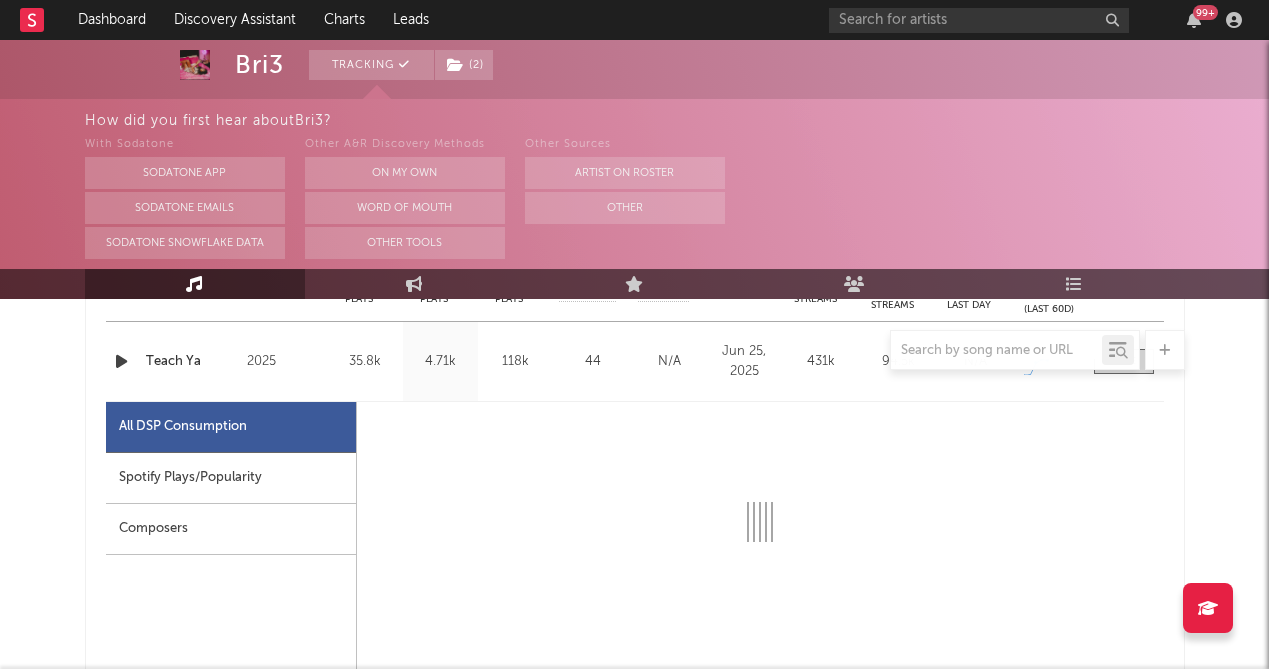 scroll, scrollTop: 859, scrollLeft: 0, axis: vertical 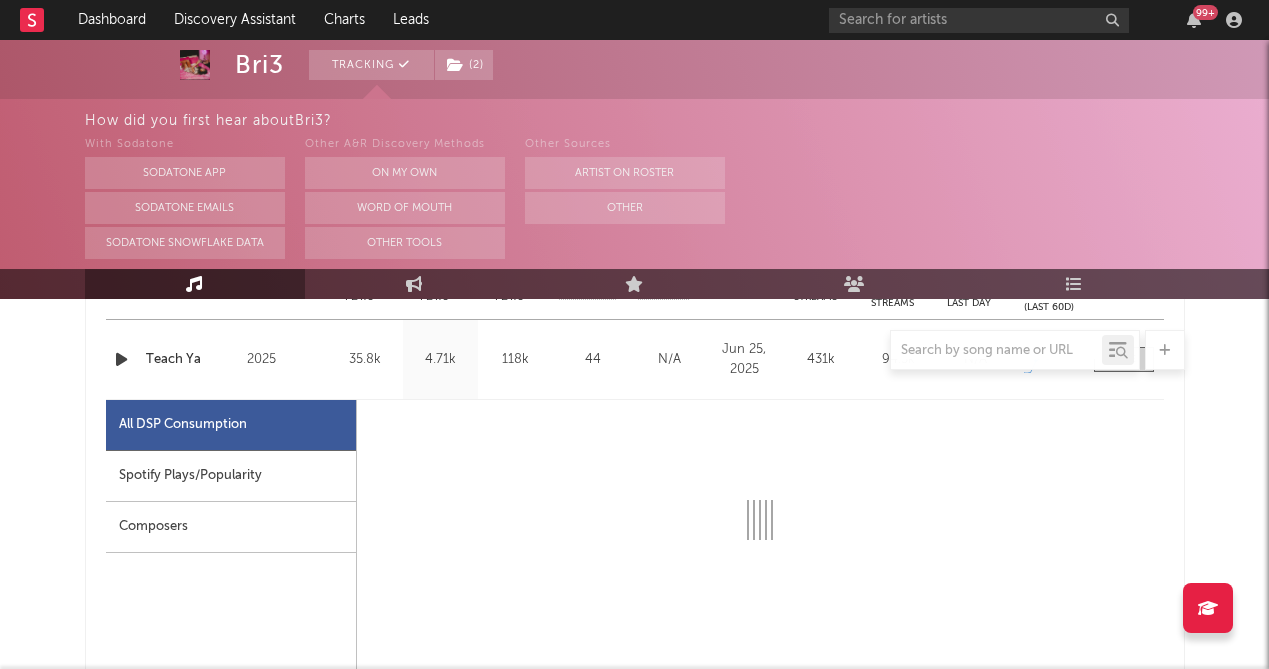 select on "1w" 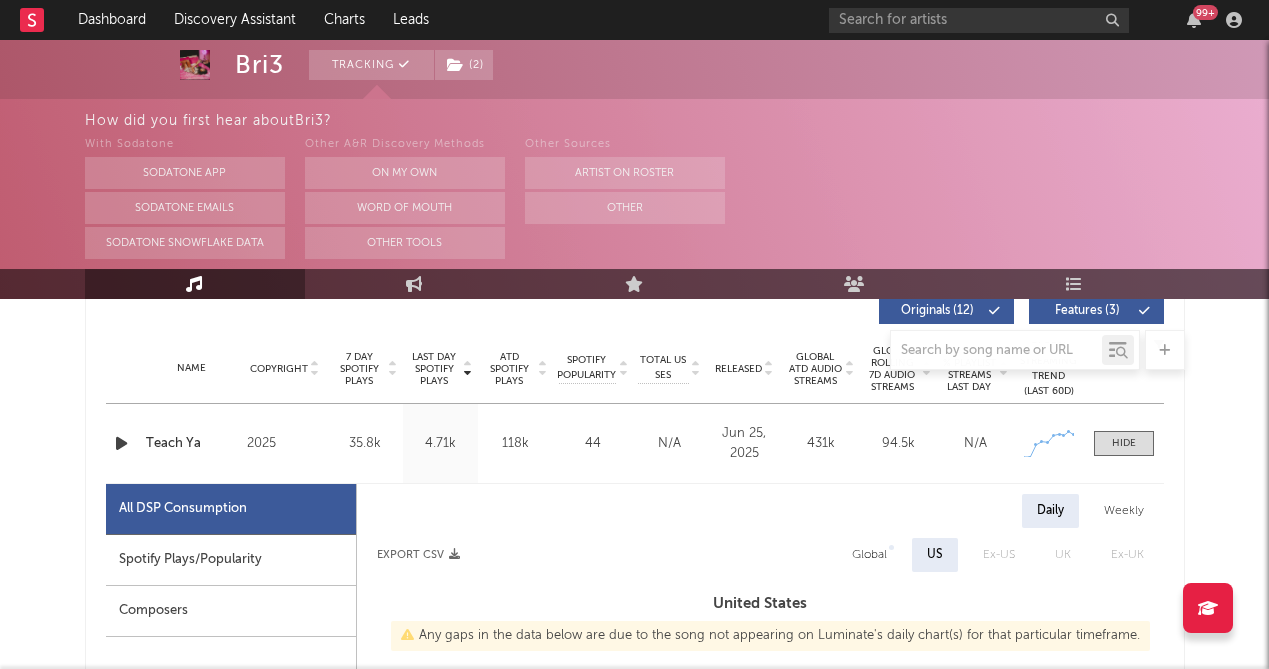 scroll, scrollTop: 776, scrollLeft: 0, axis: vertical 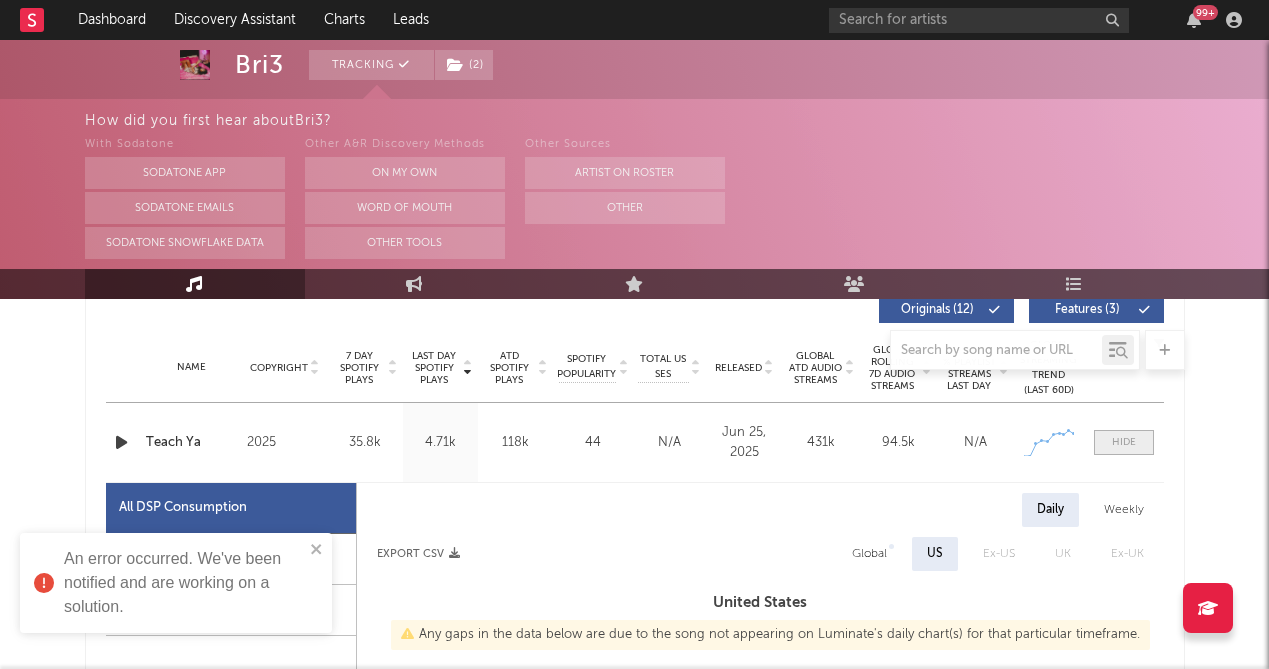 click at bounding box center [1124, 442] 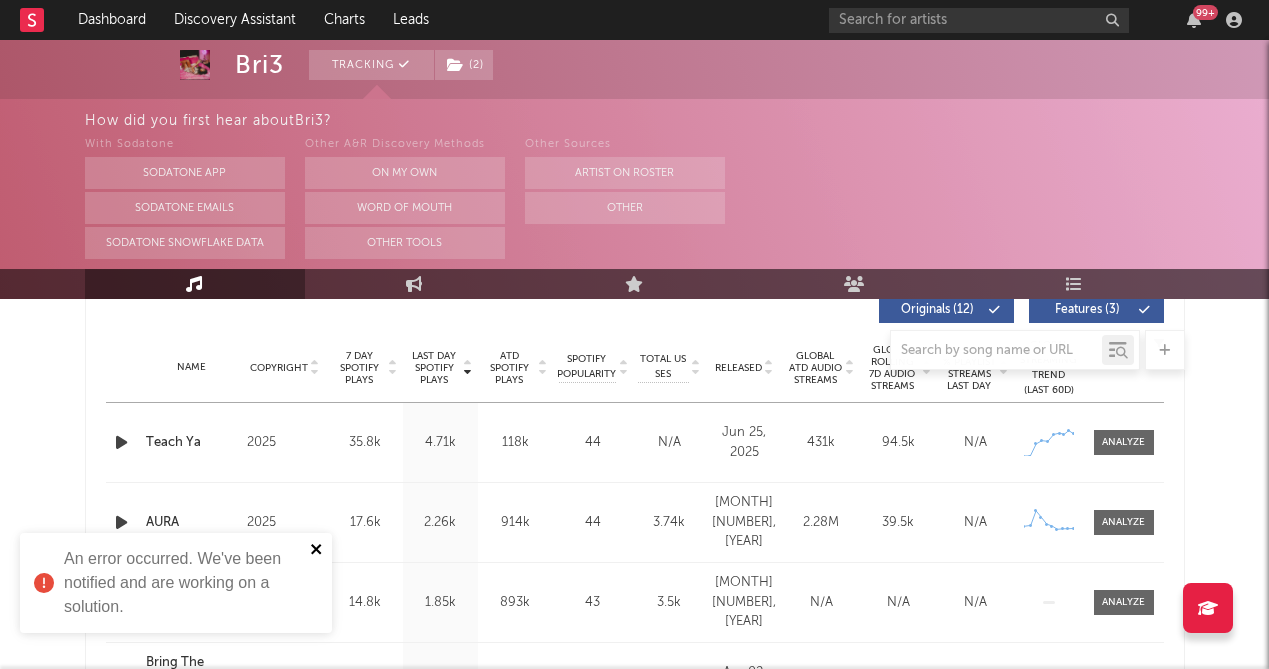 click 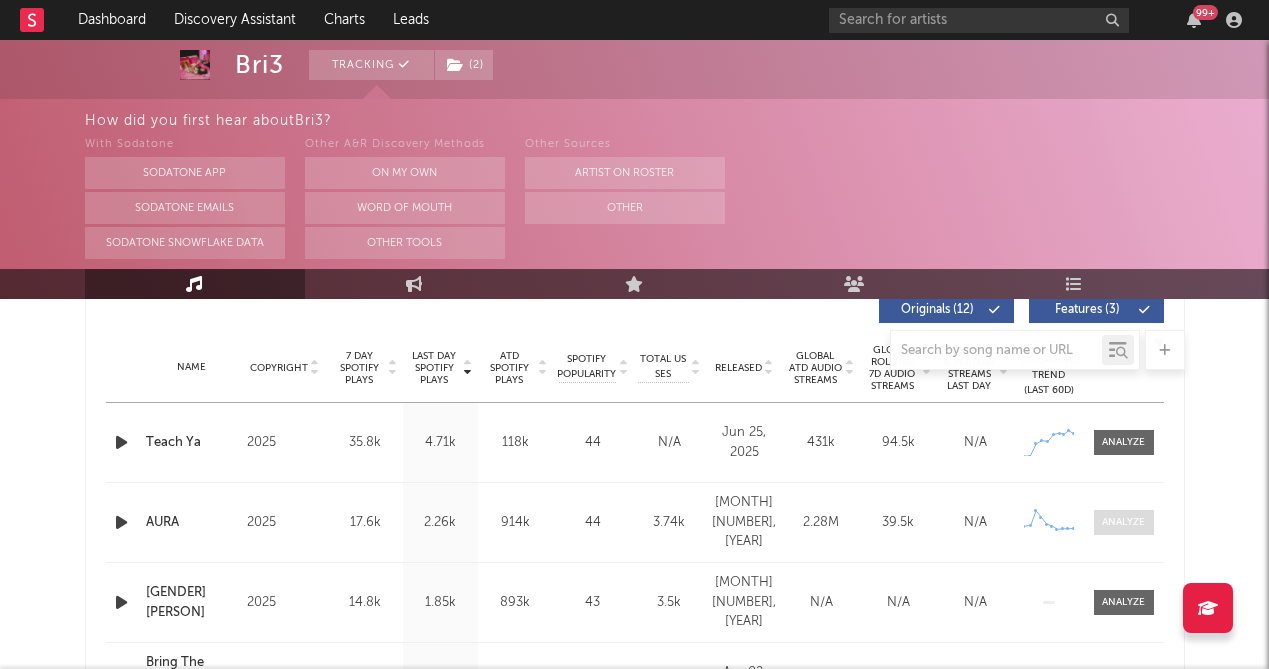 click at bounding box center (1123, 522) 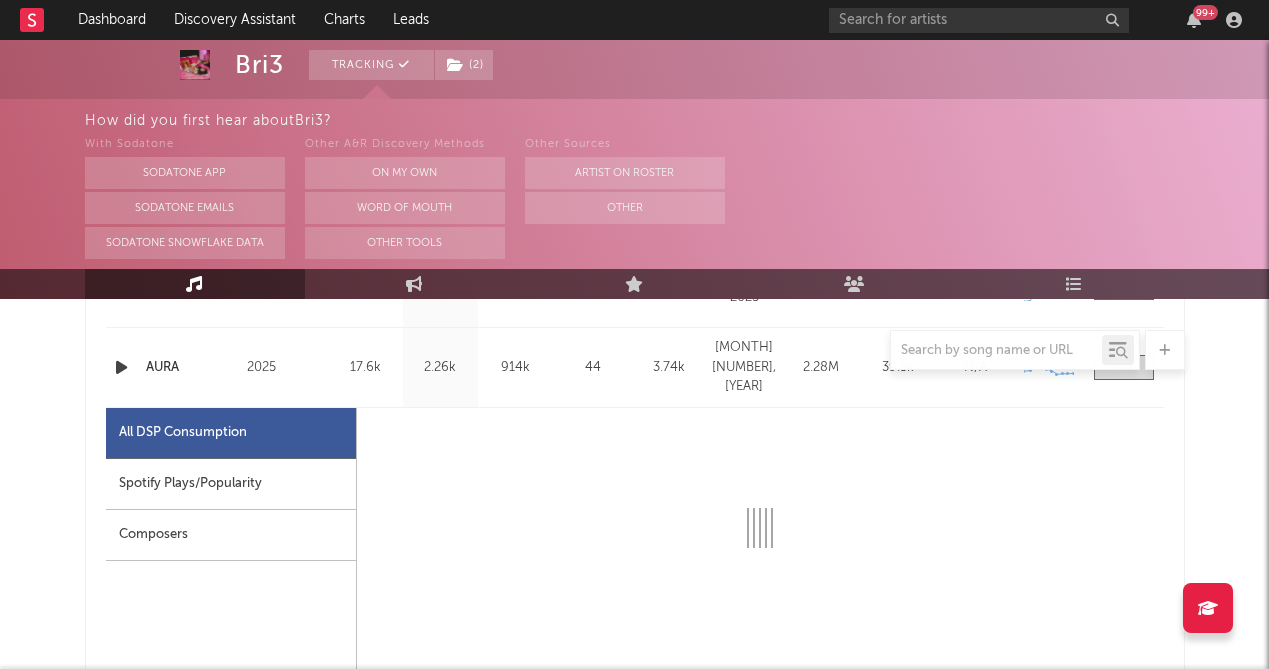 select on "6m" 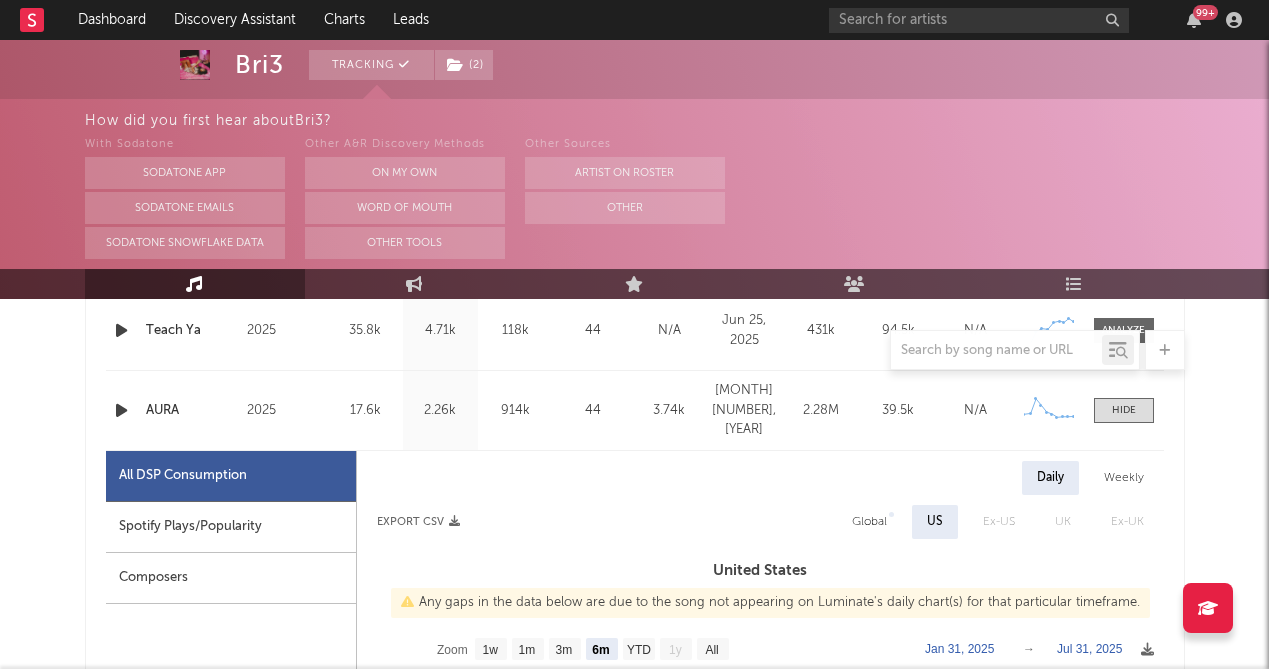 scroll, scrollTop: 884, scrollLeft: 0, axis: vertical 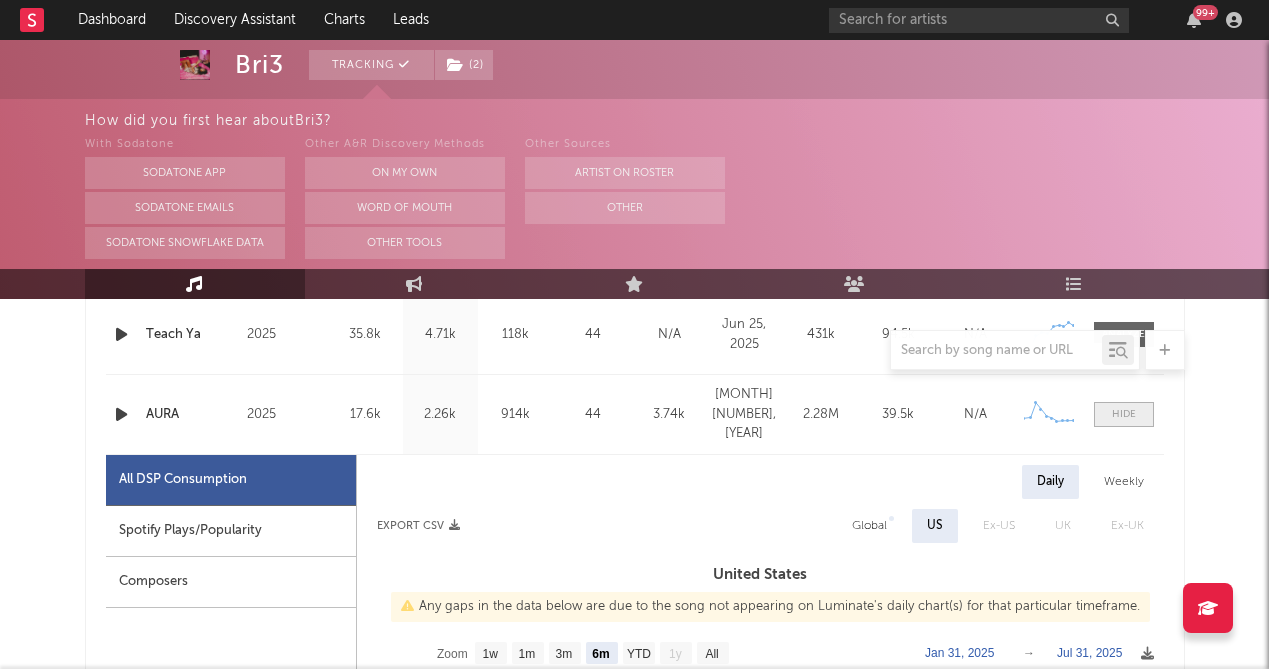 click at bounding box center (1124, 414) 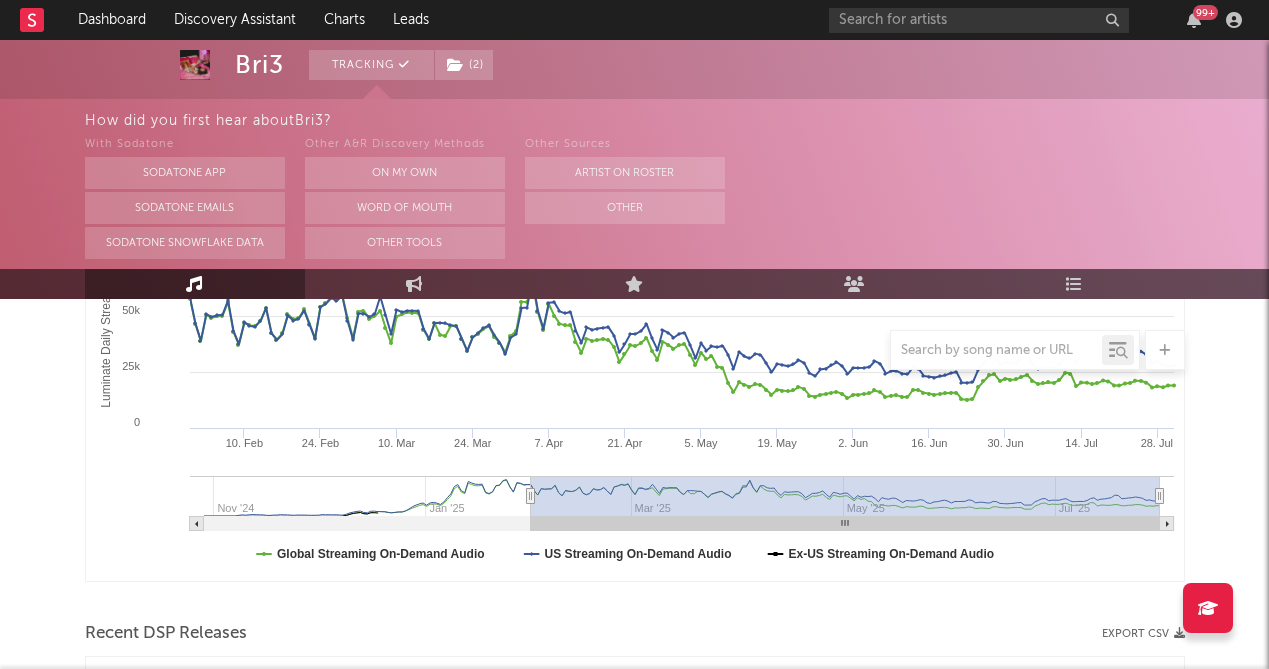 scroll, scrollTop: 748, scrollLeft: 0, axis: vertical 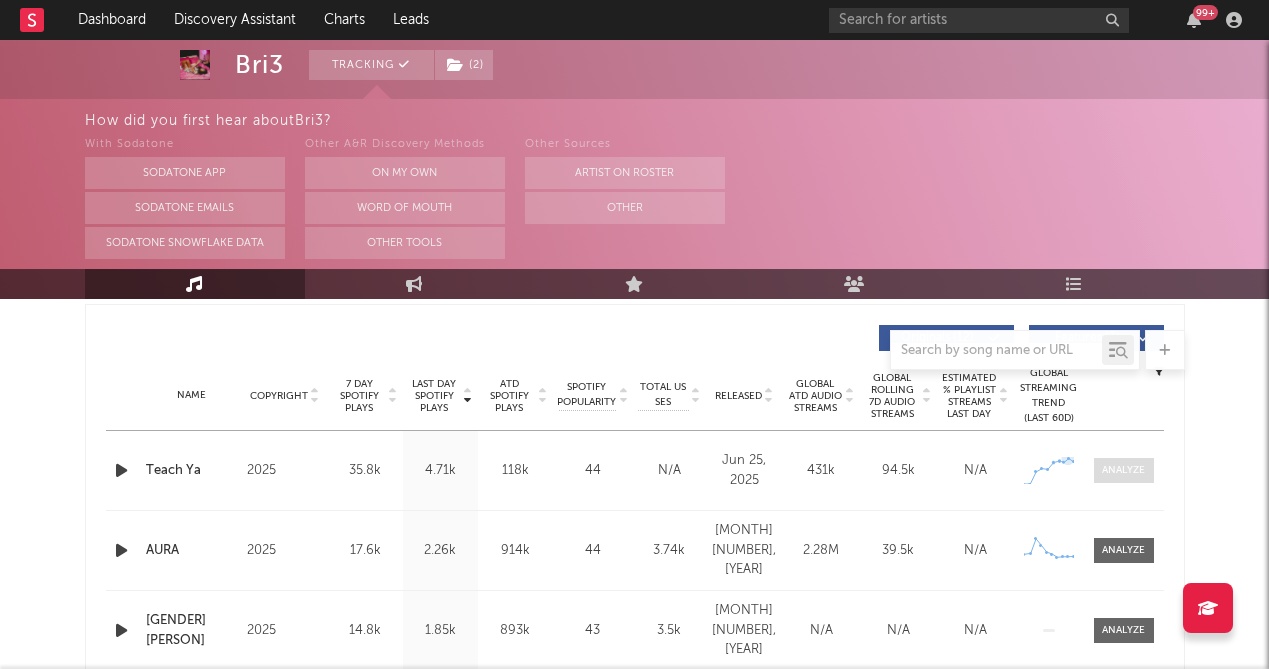 click at bounding box center (1123, 470) 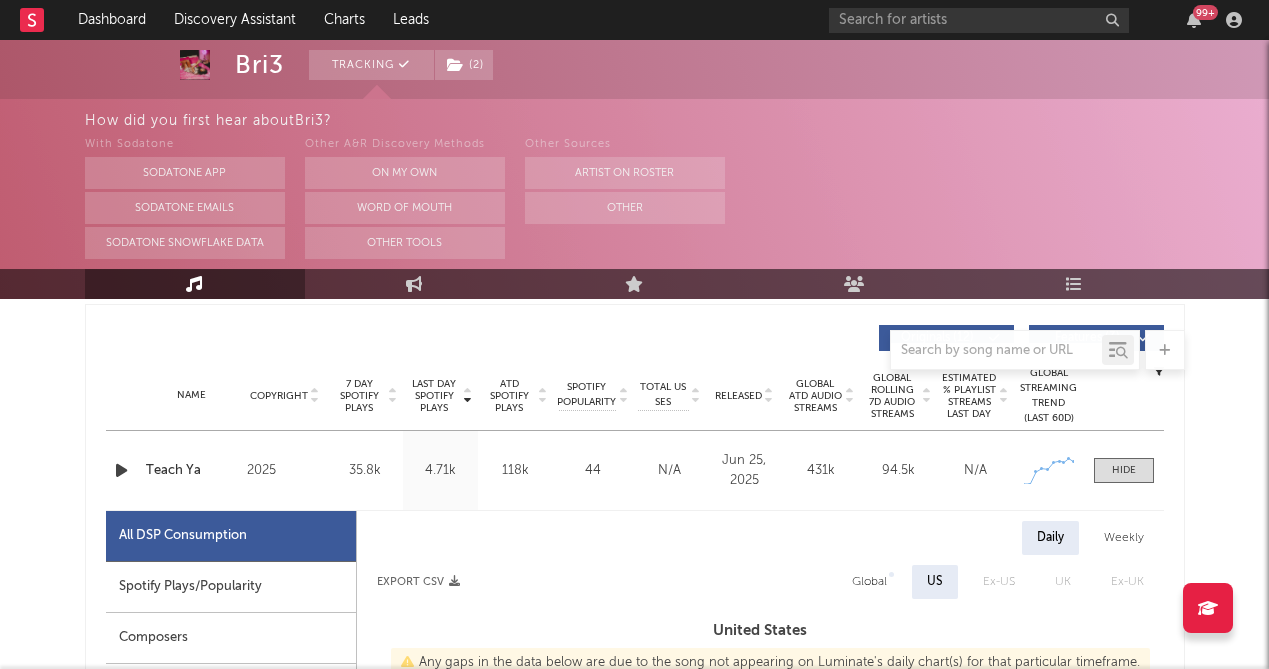 scroll, scrollTop: 890, scrollLeft: 0, axis: vertical 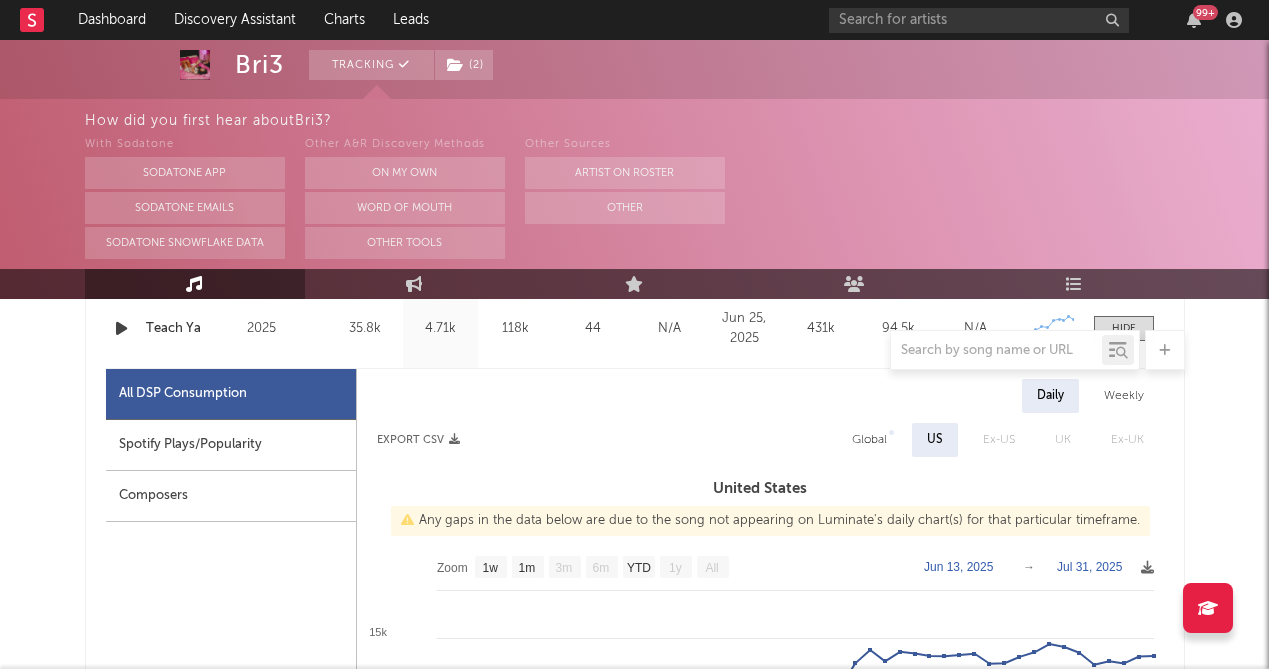 click on "Spotify Plays/Popularity" at bounding box center (231, 445) 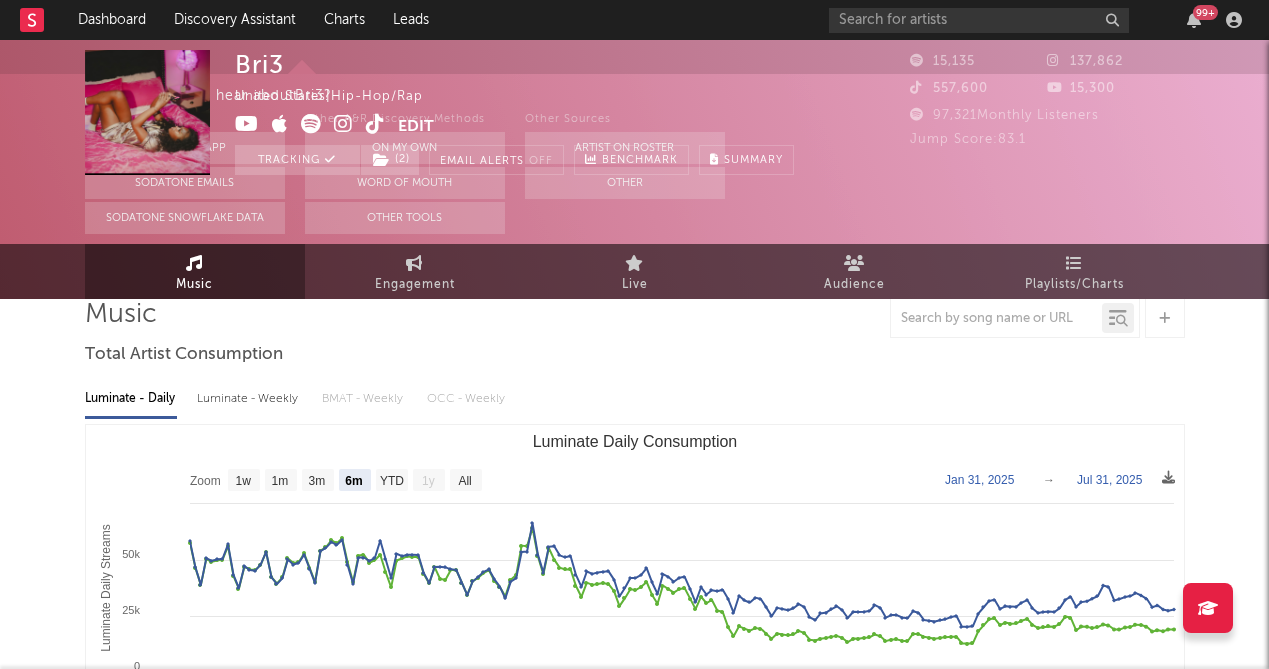 scroll, scrollTop: 0, scrollLeft: 0, axis: both 